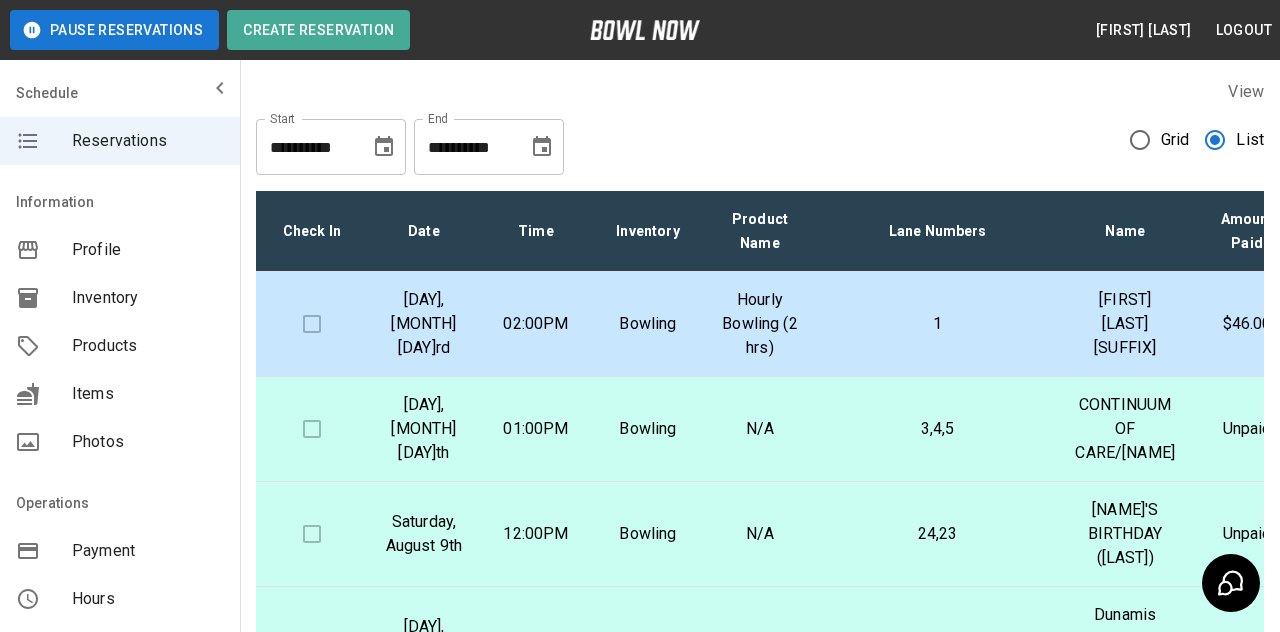 scroll, scrollTop: 0, scrollLeft: 0, axis: both 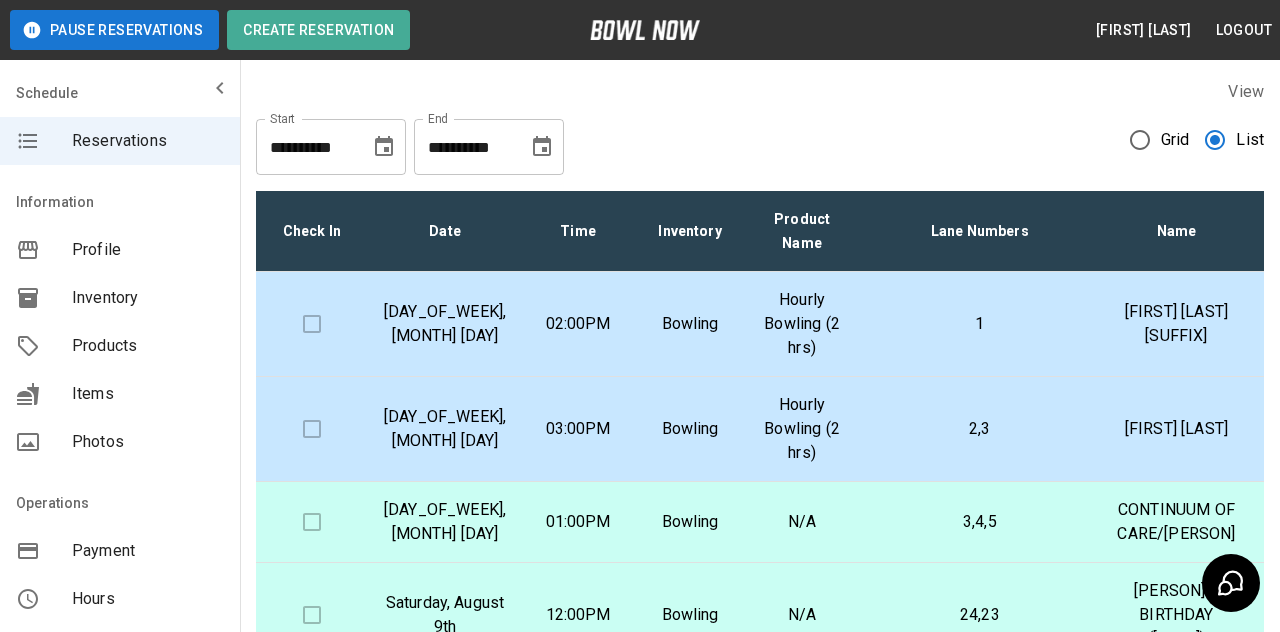 click on "2,3" at bounding box center [979, 429] 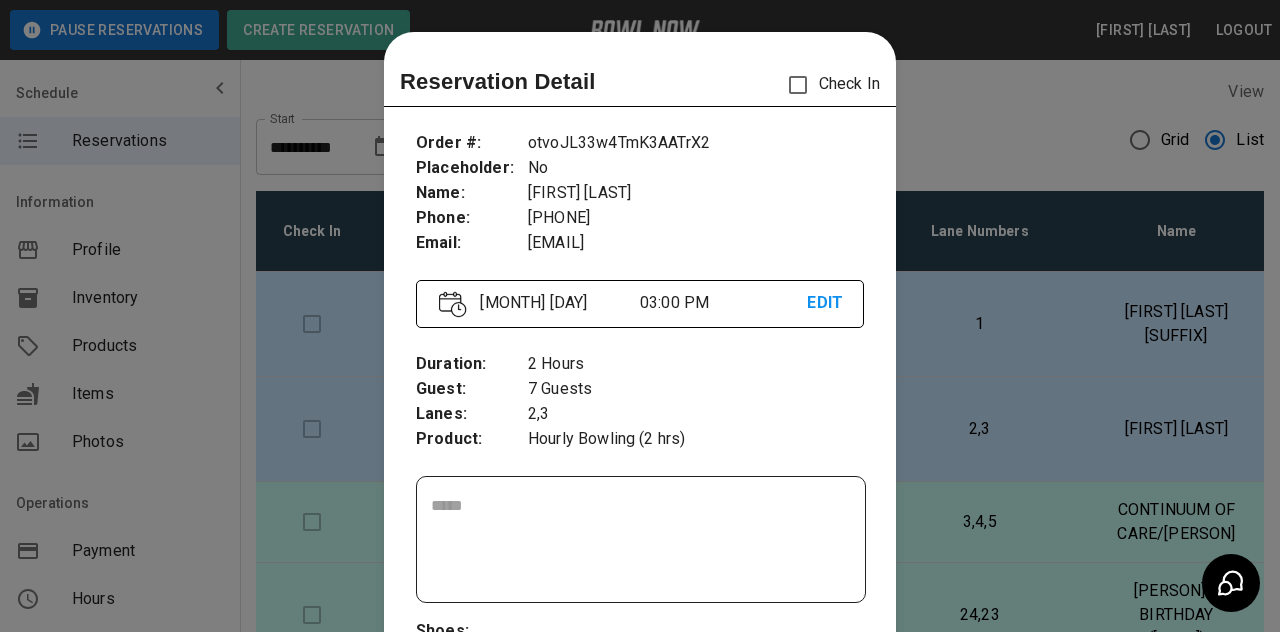 scroll, scrollTop: 32, scrollLeft: 0, axis: vertical 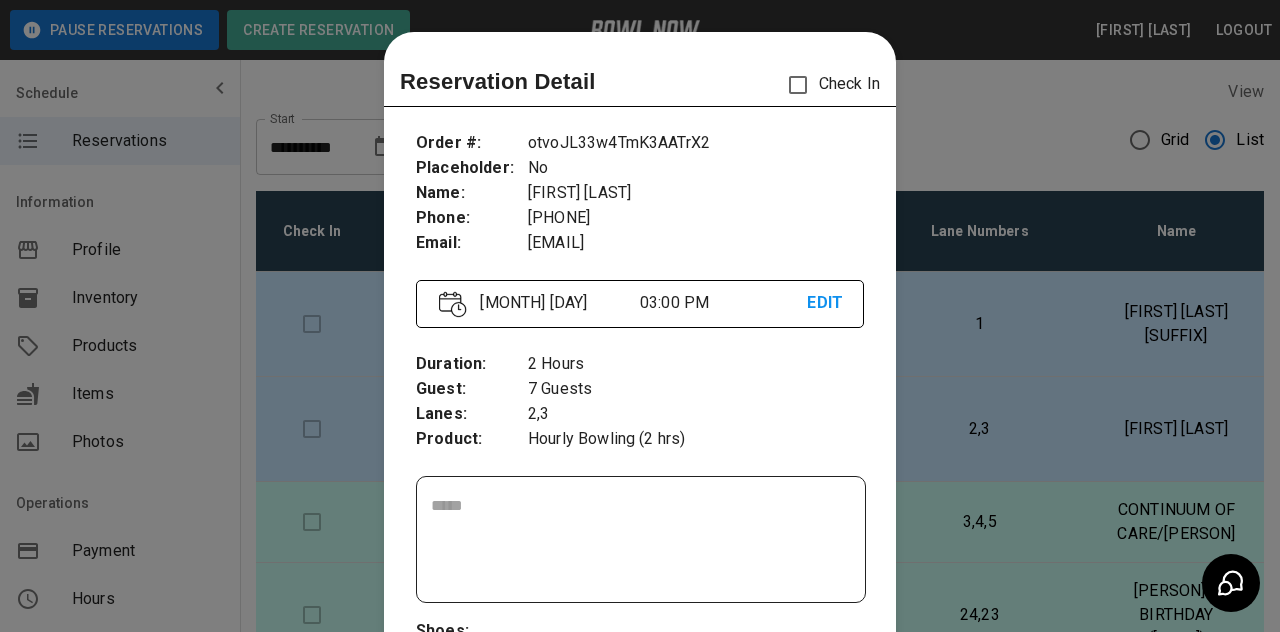 click at bounding box center (640, 316) 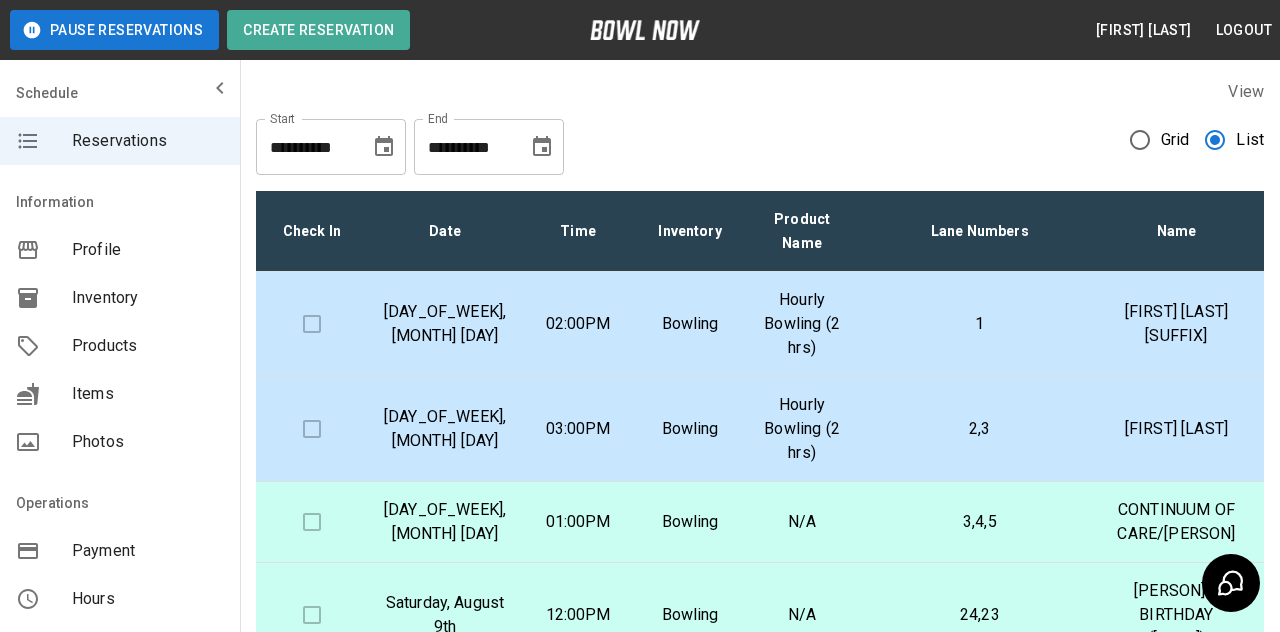 click on "Barbara Watts Logout" at bounding box center (1026, 30) 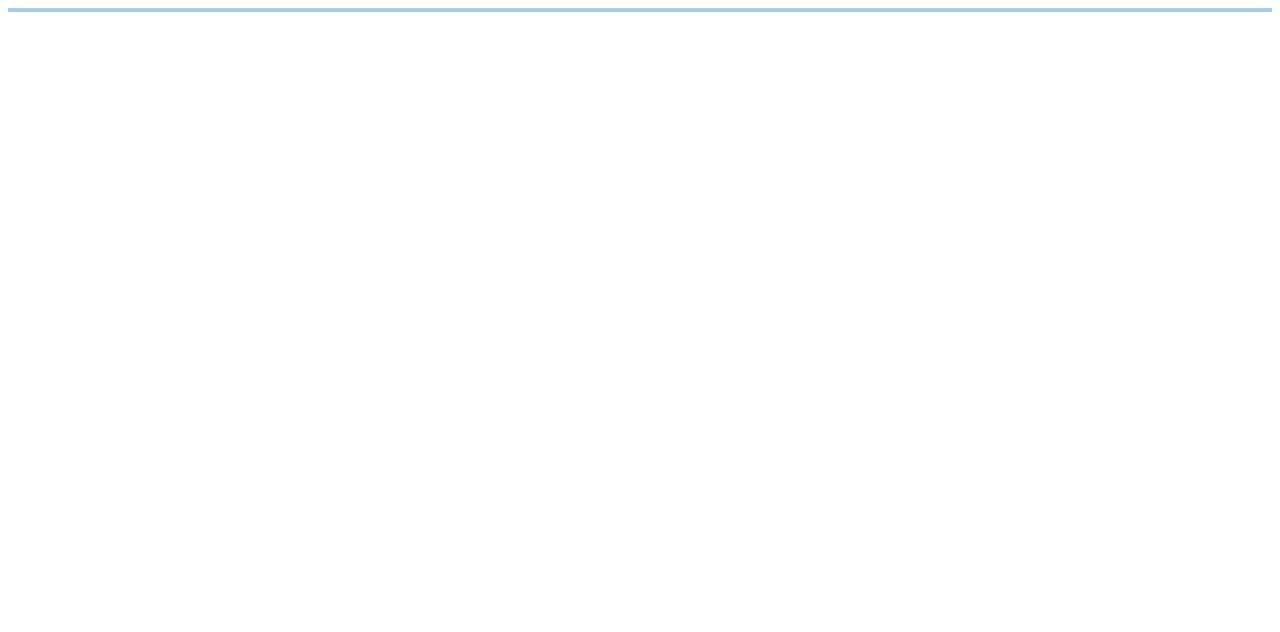 scroll, scrollTop: 0, scrollLeft: 0, axis: both 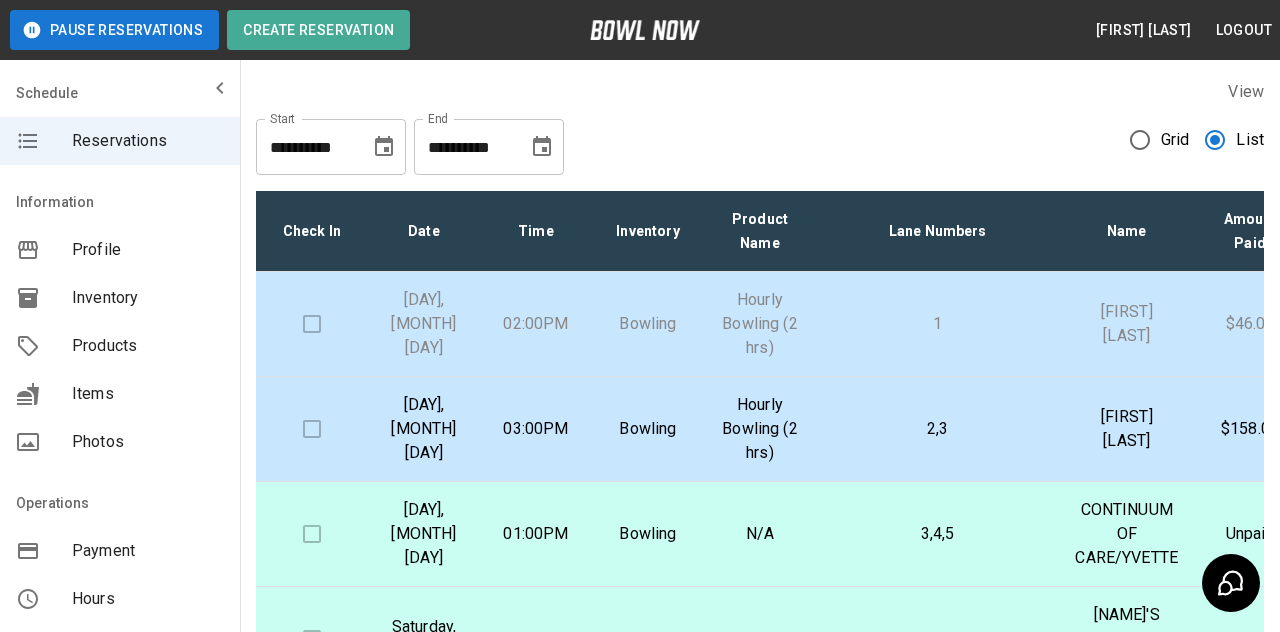 click at bounding box center [312, 324] 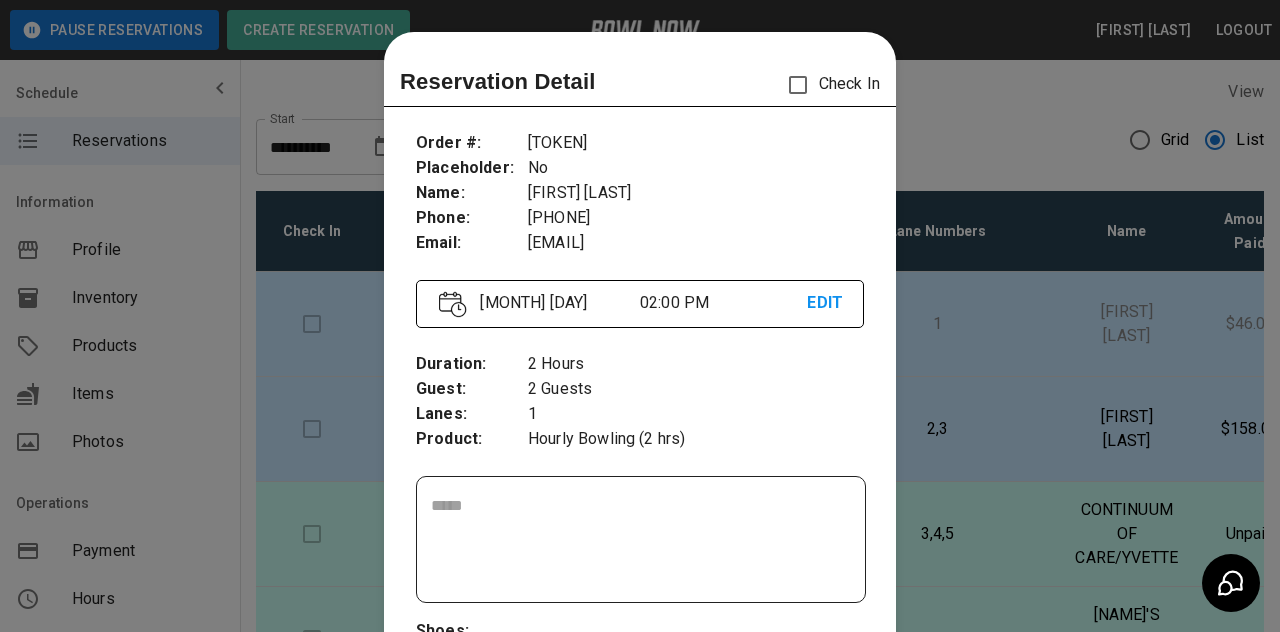 scroll, scrollTop: 32, scrollLeft: 0, axis: vertical 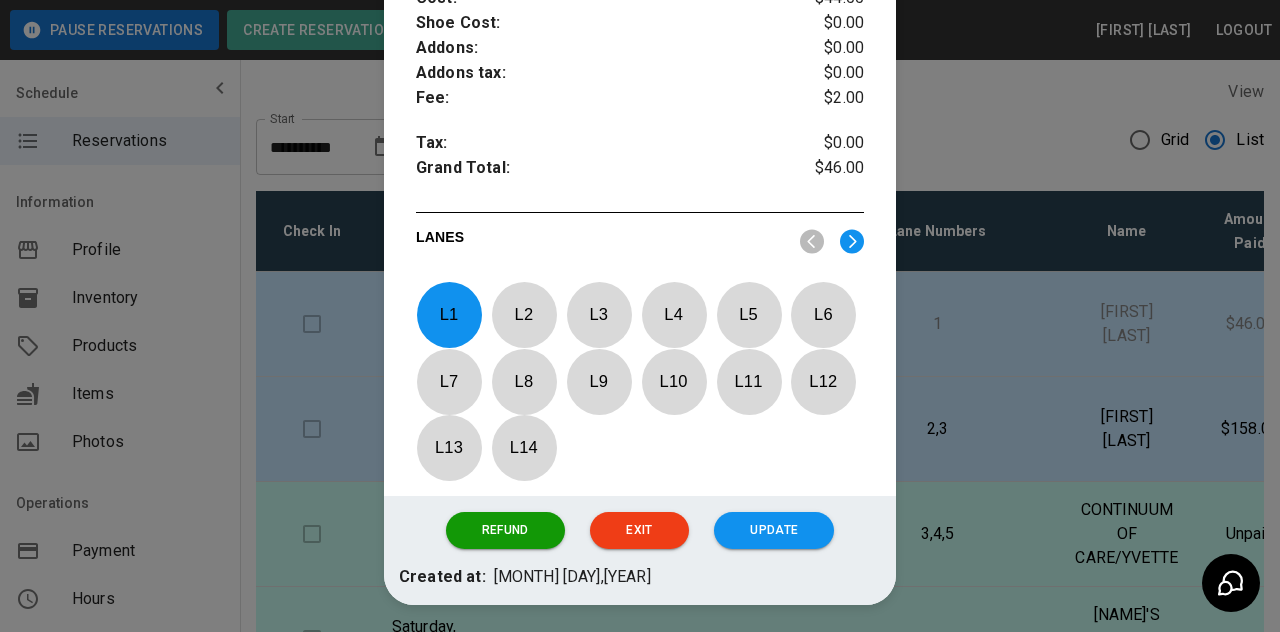click on "Update" at bounding box center [774, 530] 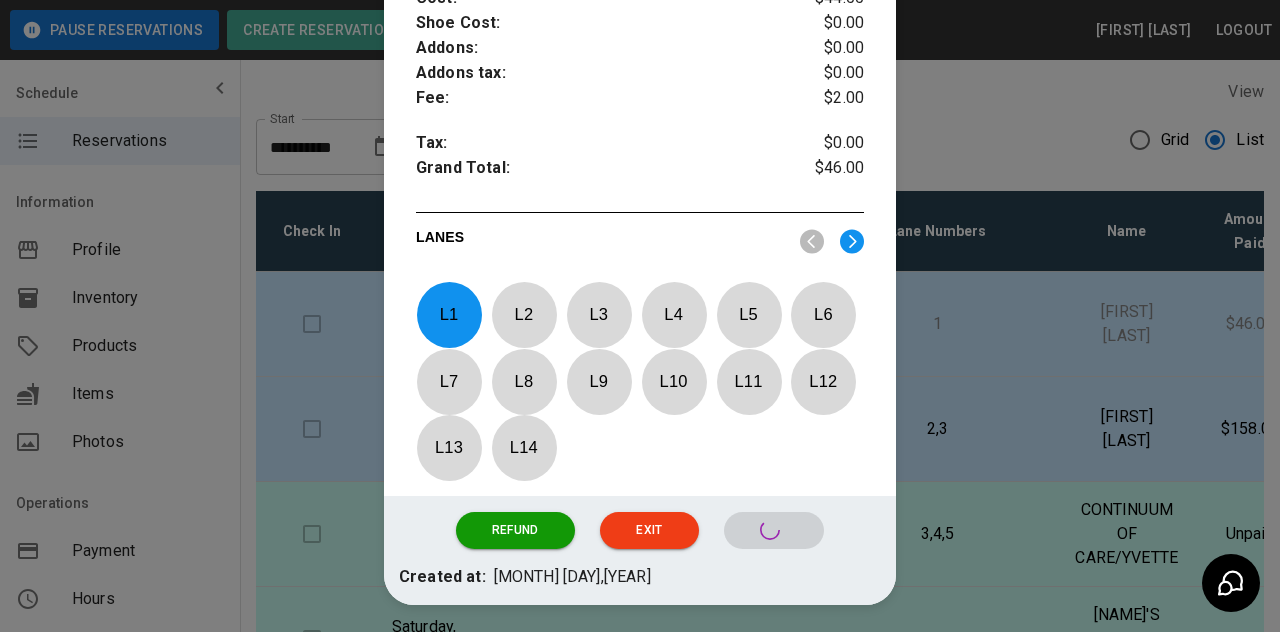 scroll, scrollTop: 689, scrollLeft: 0, axis: vertical 